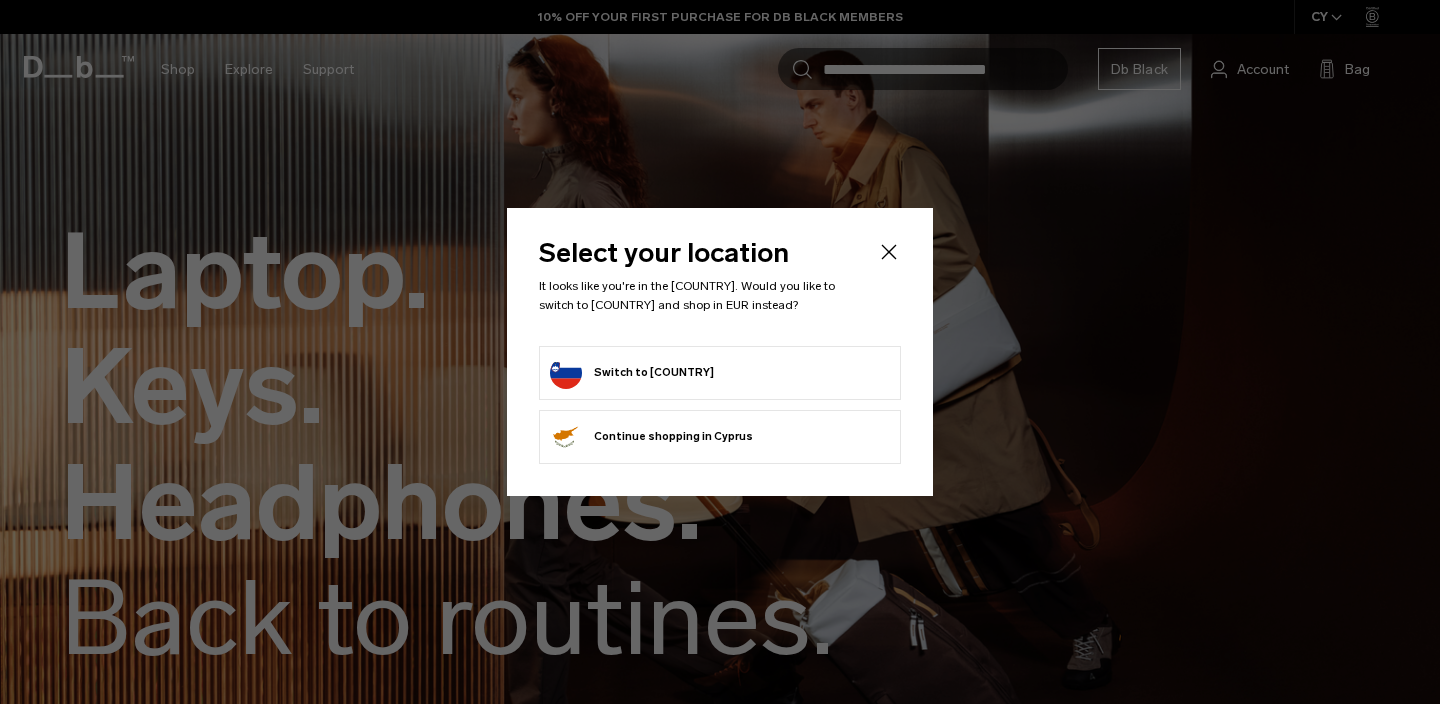 scroll, scrollTop: 0, scrollLeft: 0, axis: both 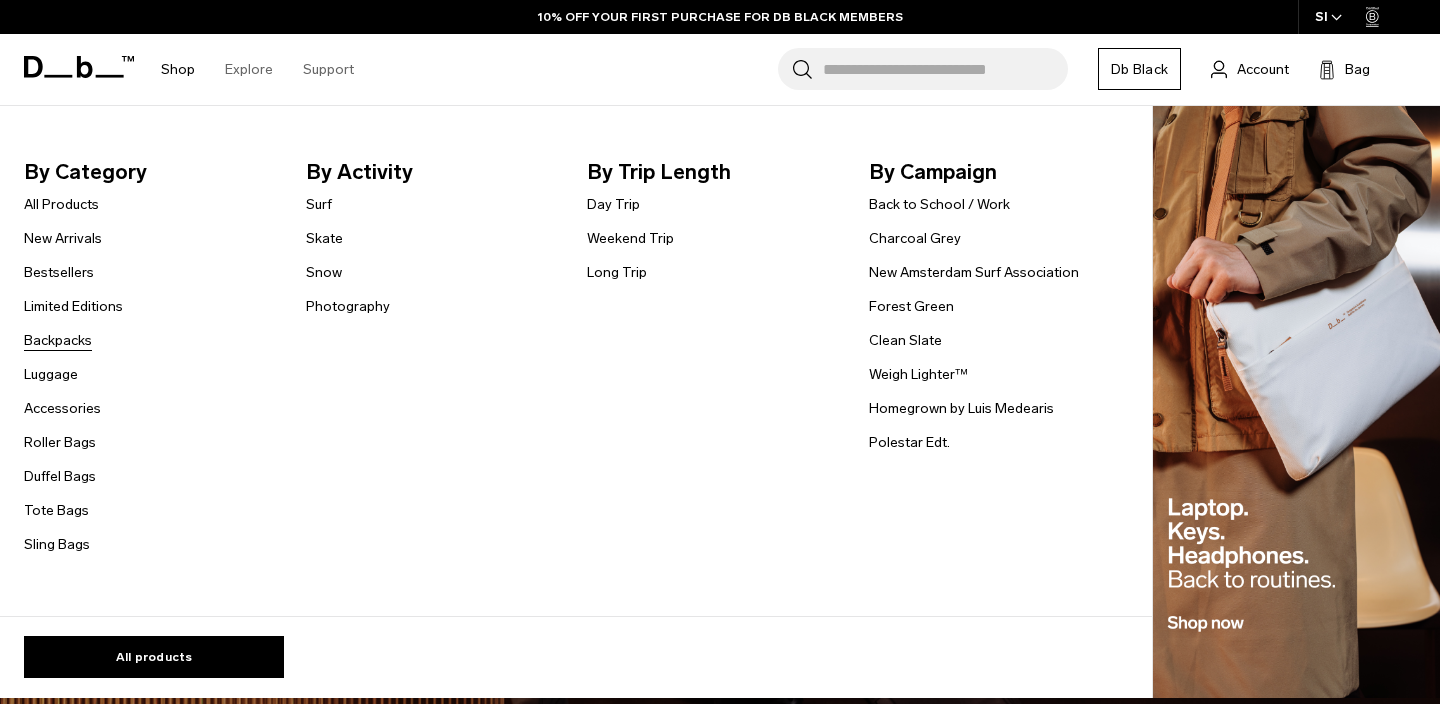 click on "Backpacks" at bounding box center [58, 340] 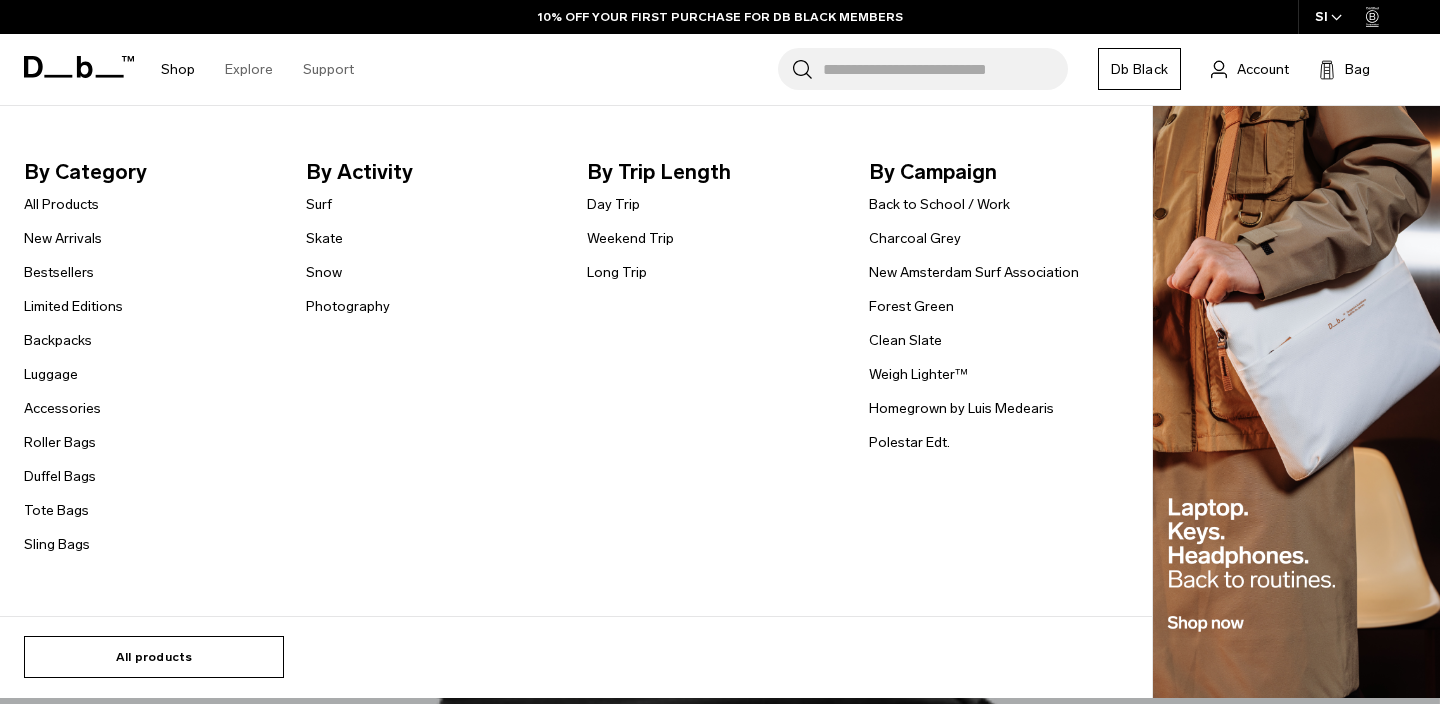 scroll, scrollTop: 0, scrollLeft: 0, axis: both 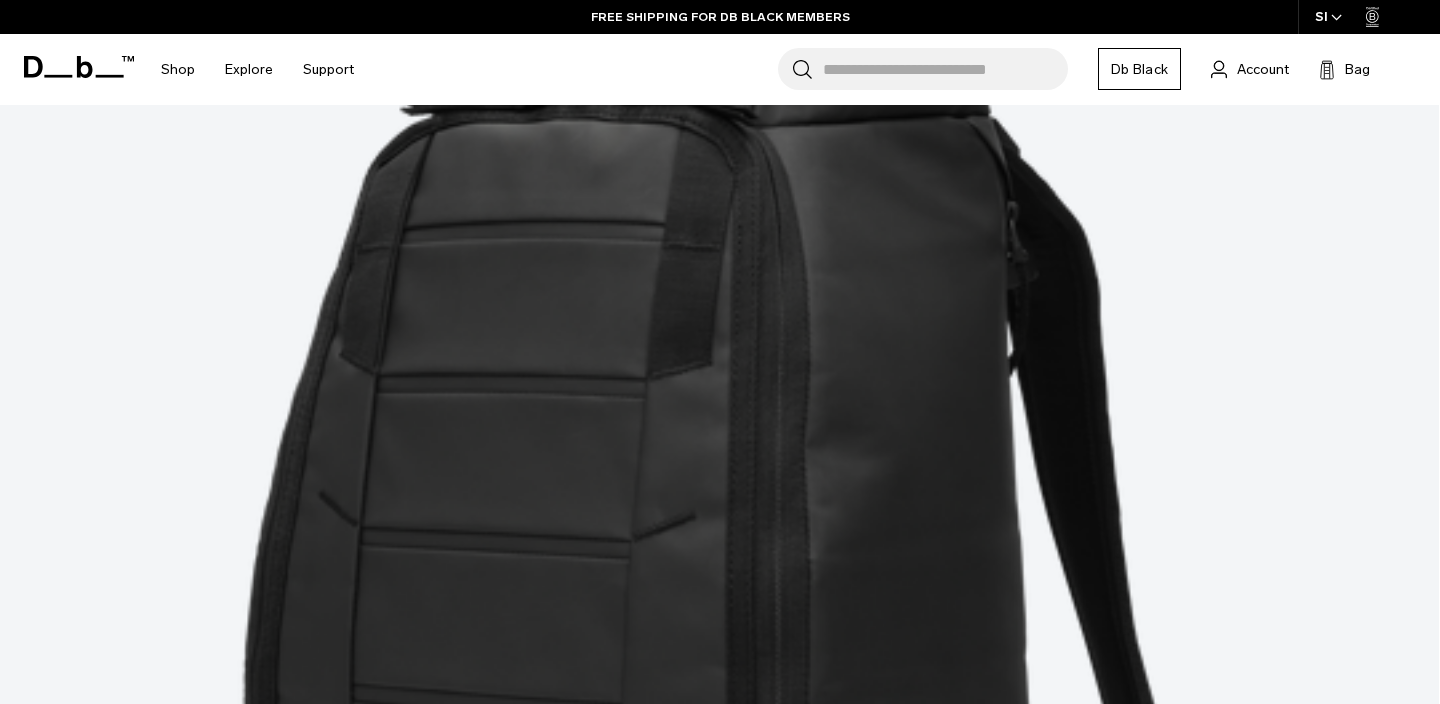 click at bounding box center [719, 7586] 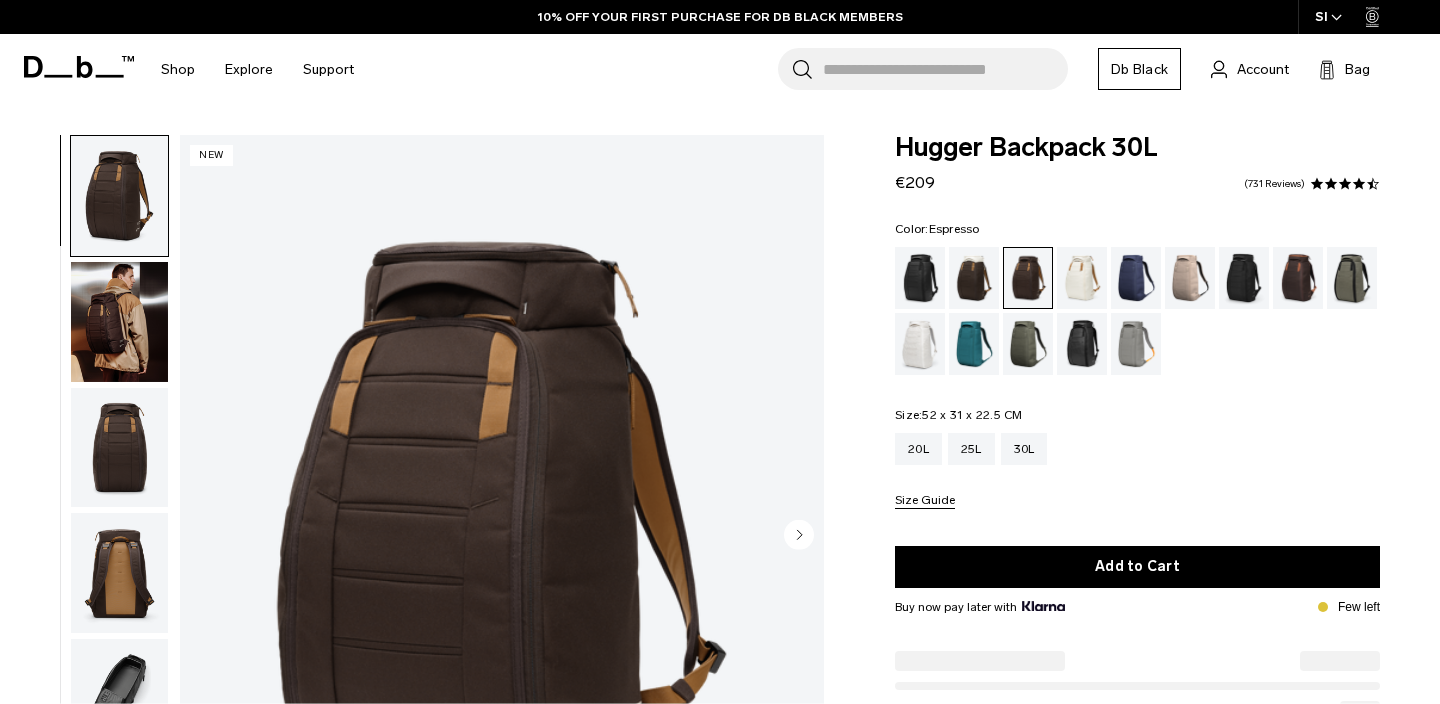 scroll, scrollTop: 0, scrollLeft: 0, axis: both 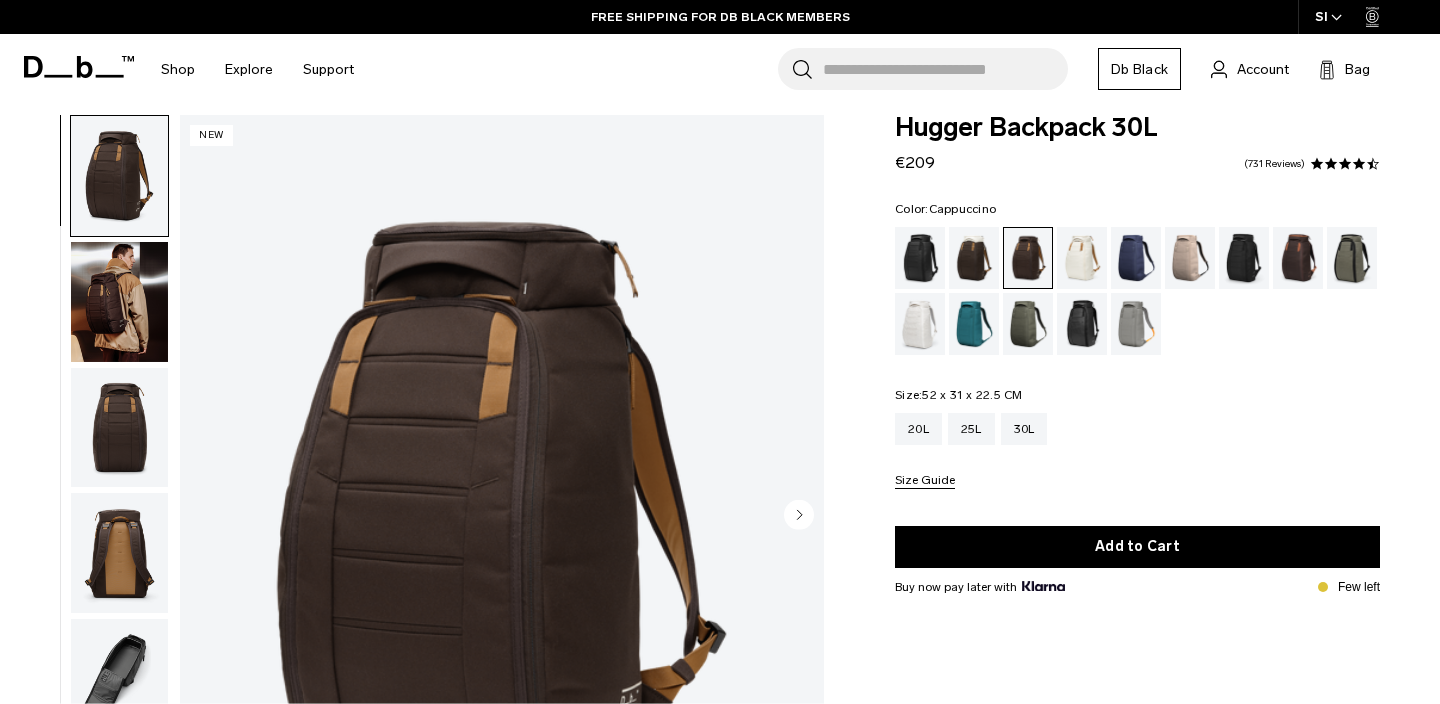 click at bounding box center (974, 258) 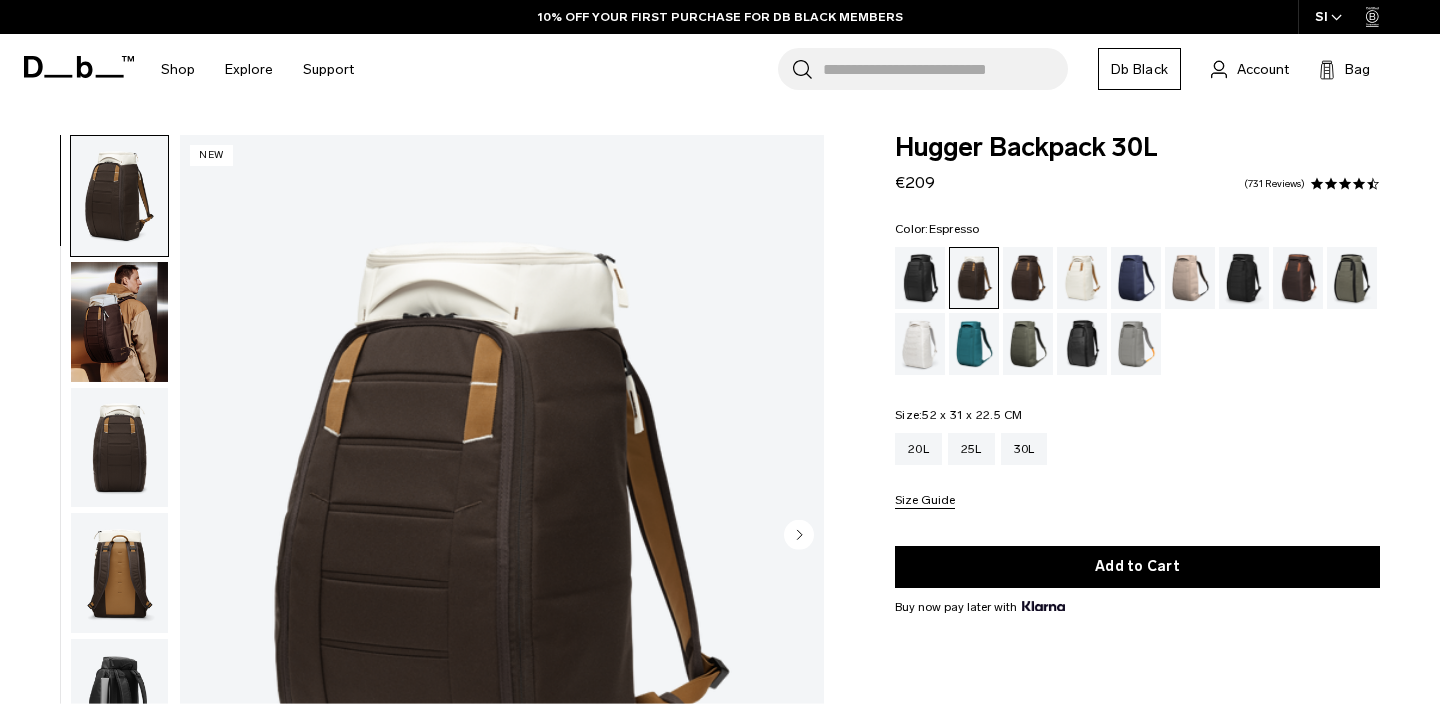 scroll, scrollTop: 0, scrollLeft: 0, axis: both 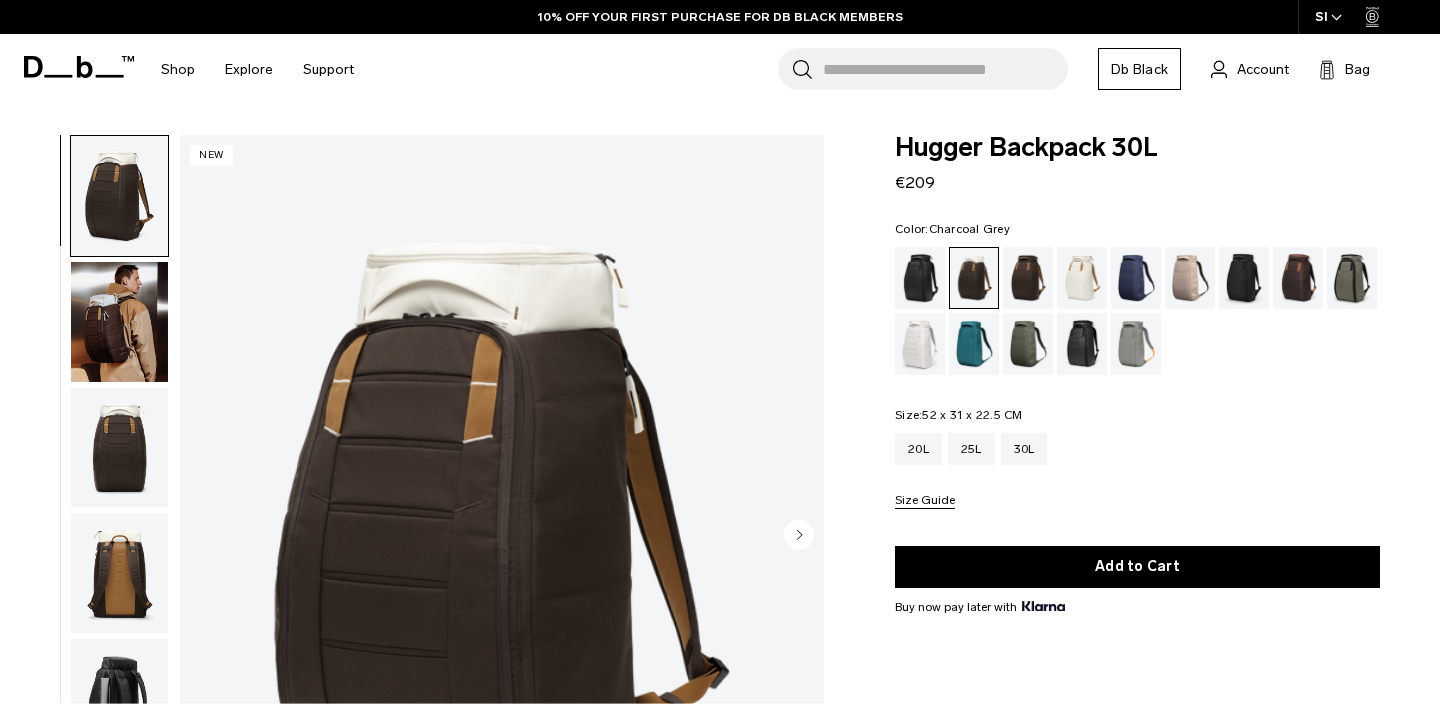 click at bounding box center [1244, 278] 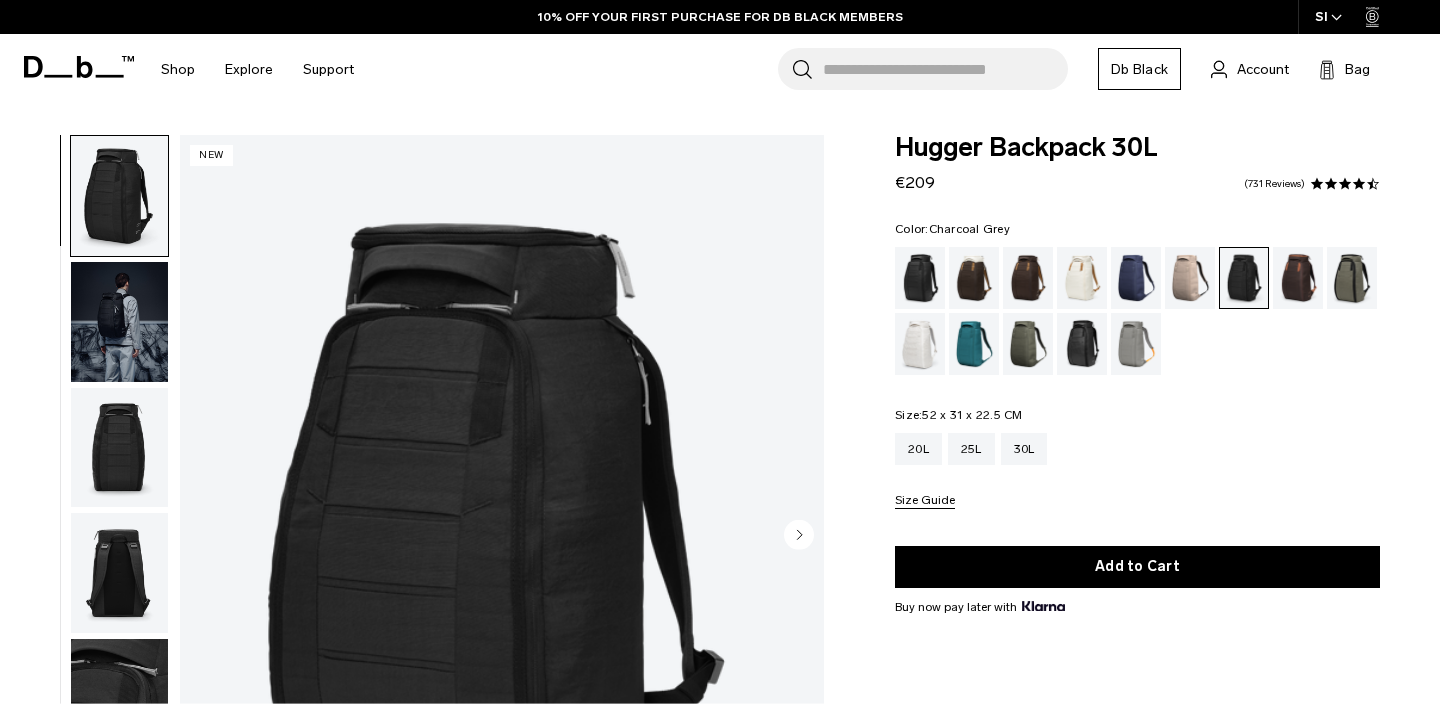 scroll, scrollTop: 0, scrollLeft: 0, axis: both 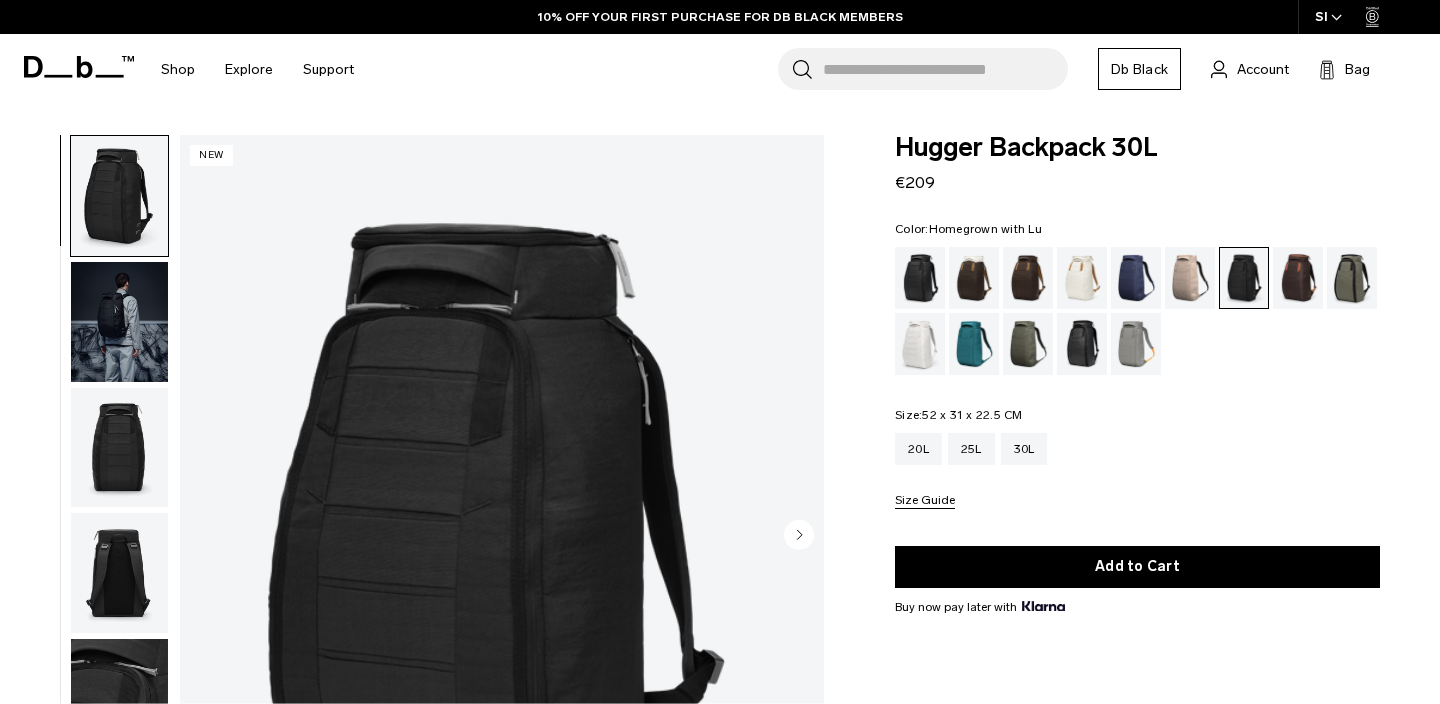 click at bounding box center (1298, 278) 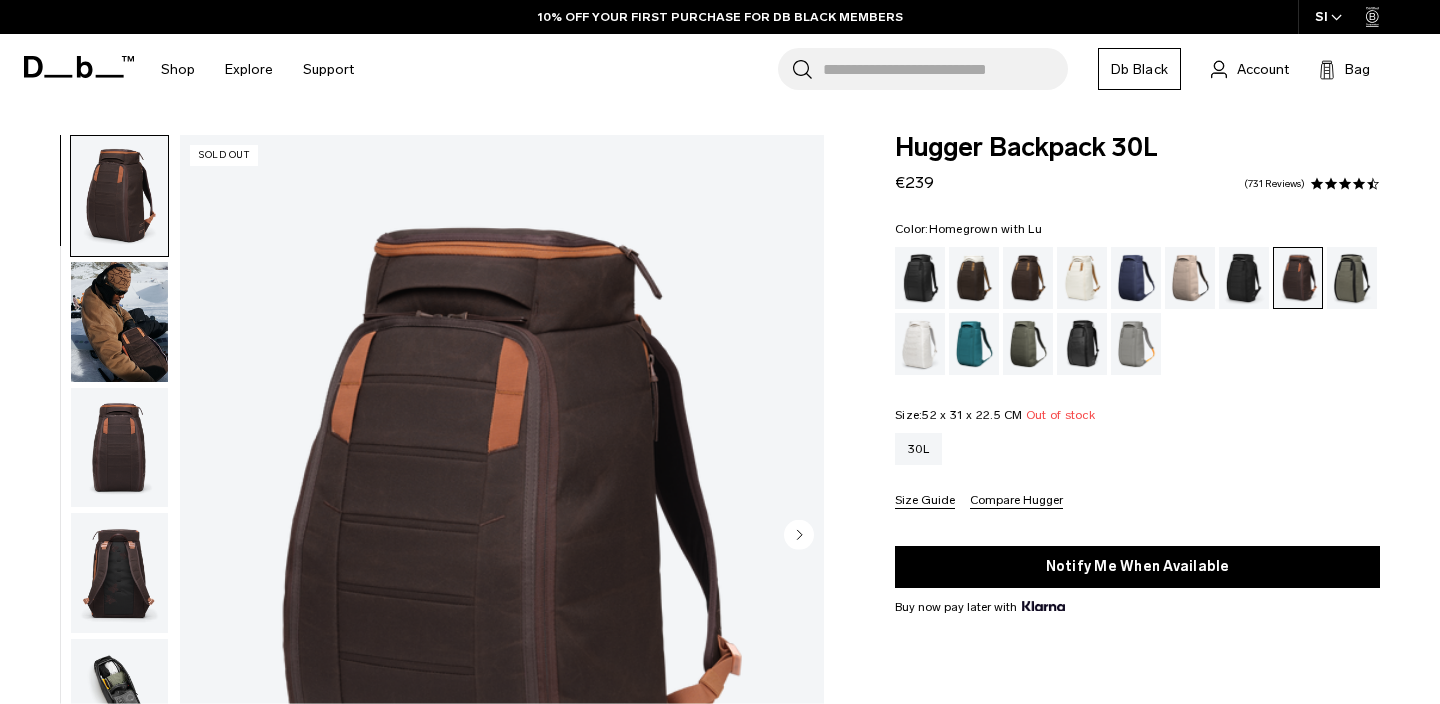 scroll, scrollTop: 0, scrollLeft: 0, axis: both 